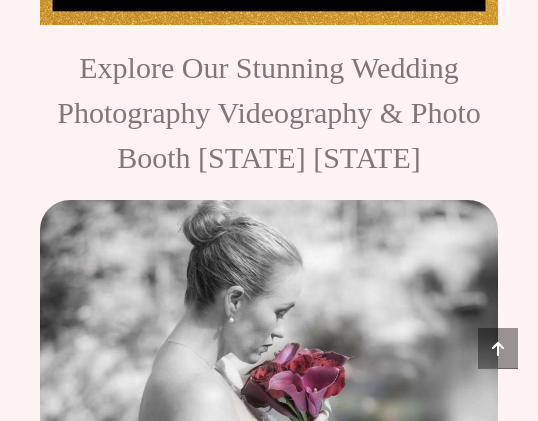 scroll, scrollTop: 1700, scrollLeft: 0, axis: vertical 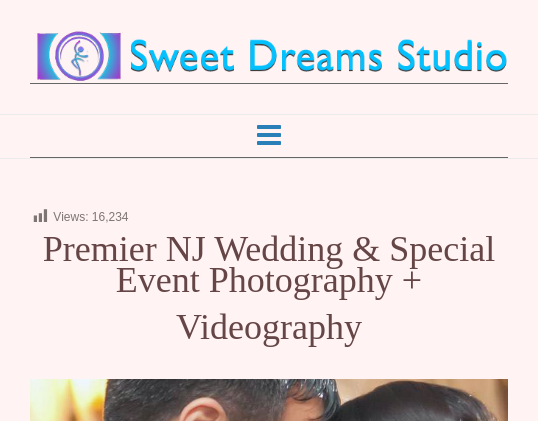 click at bounding box center (269, 136) 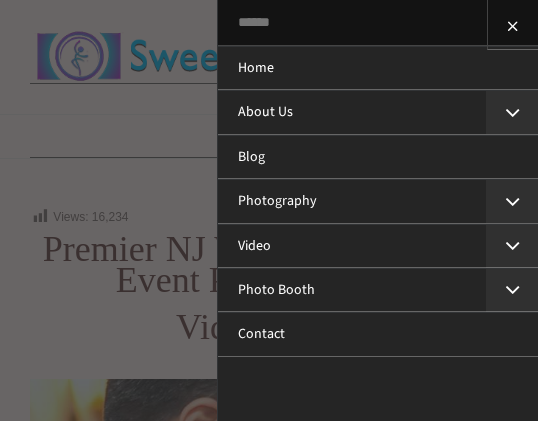 click on "Blog" at bounding box center [378, 157] 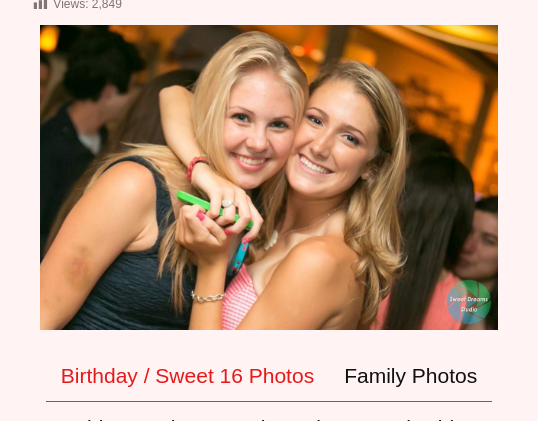 scroll, scrollTop: 400, scrollLeft: 0, axis: vertical 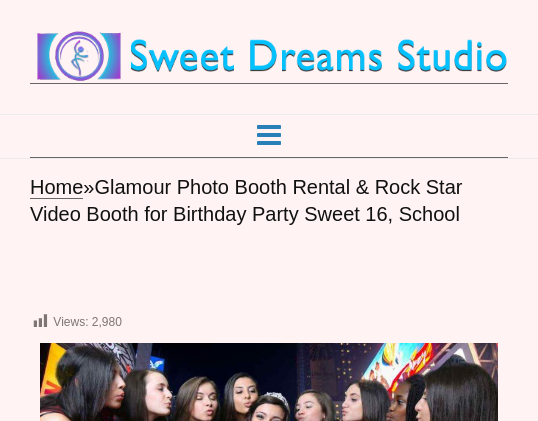 click at bounding box center [269, 135] 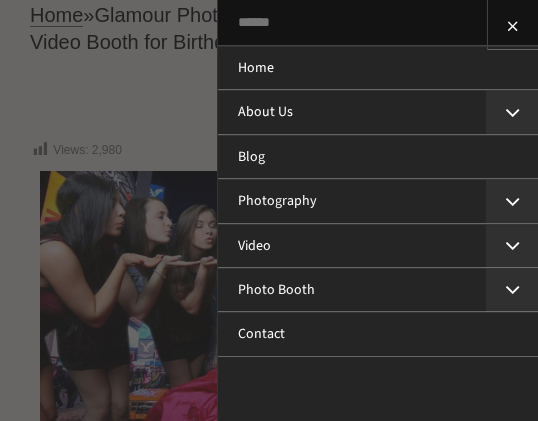 scroll, scrollTop: 200, scrollLeft: 0, axis: vertical 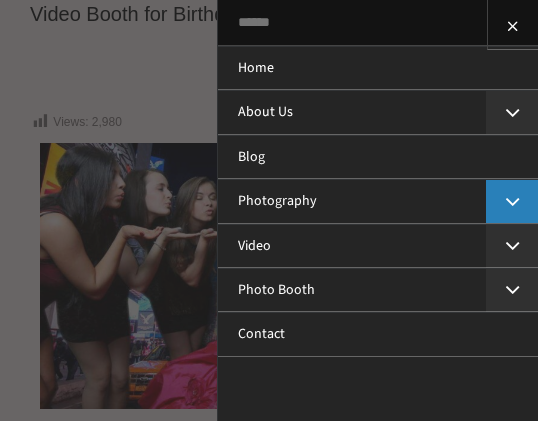 click at bounding box center (512, 201) 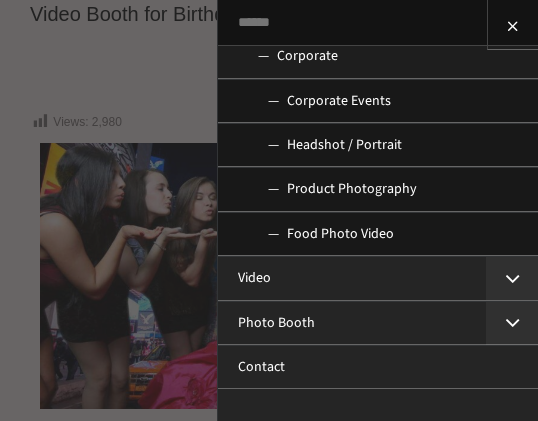 scroll, scrollTop: 522, scrollLeft: 0, axis: vertical 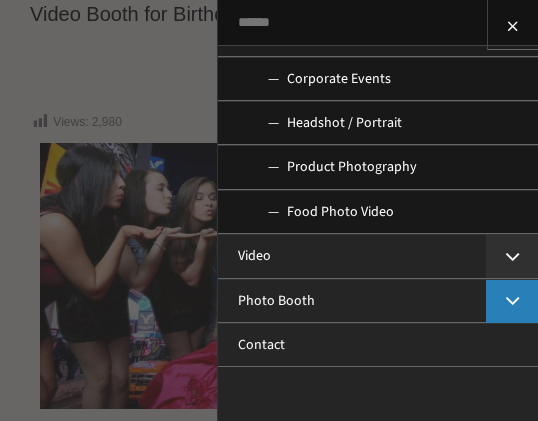 click at bounding box center [512, 301] 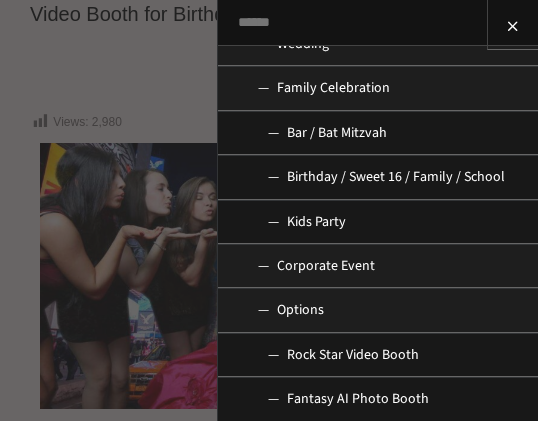 scroll, scrollTop: 922, scrollLeft: 0, axis: vertical 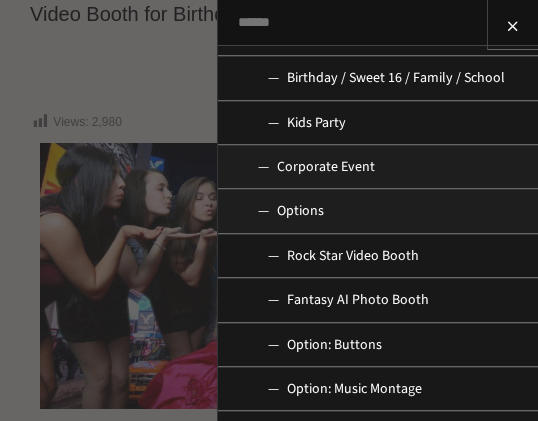 click on "Birthday / Sweet 16 / Family / School" at bounding box center [378, 78] 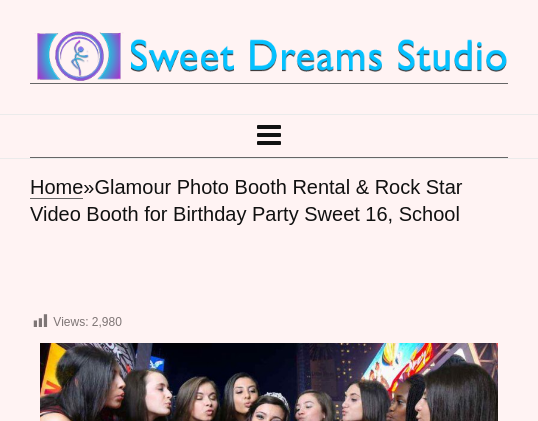scroll, scrollTop: 0, scrollLeft: 0, axis: both 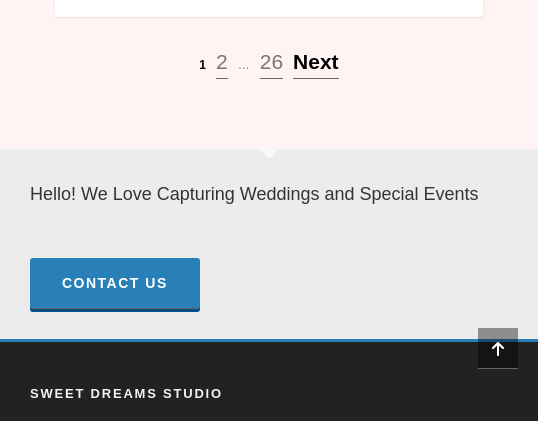 click on "Next" at bounding box center [316, 61] 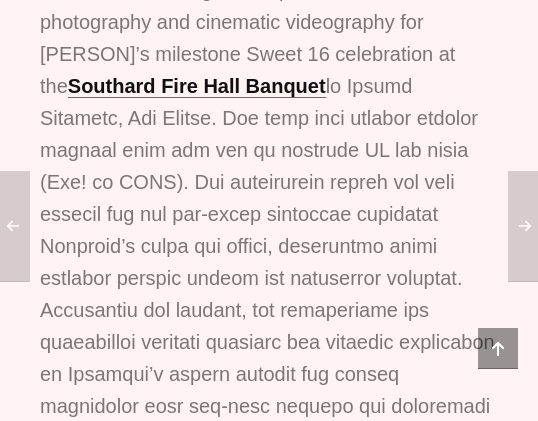 scroll, scrollTop: 1000, scrollLeft: 0, axis: vertical 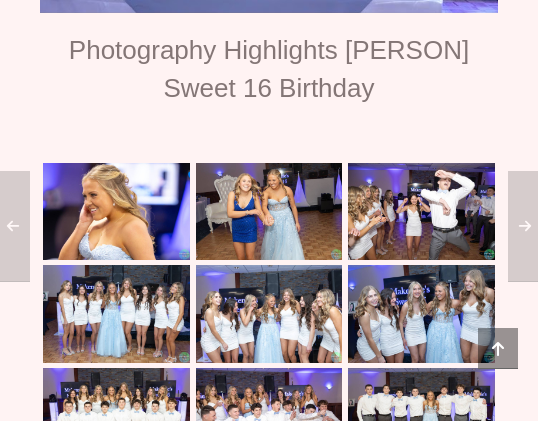 click 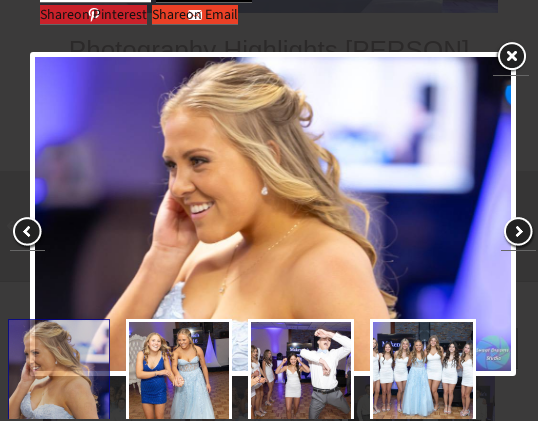 type 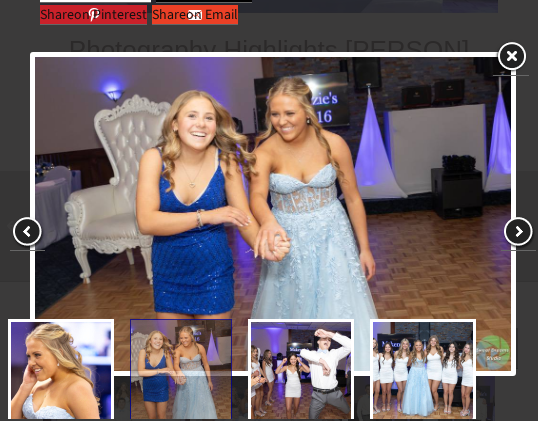 type 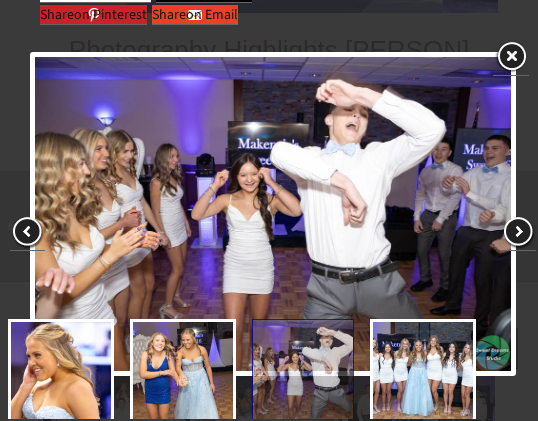 type 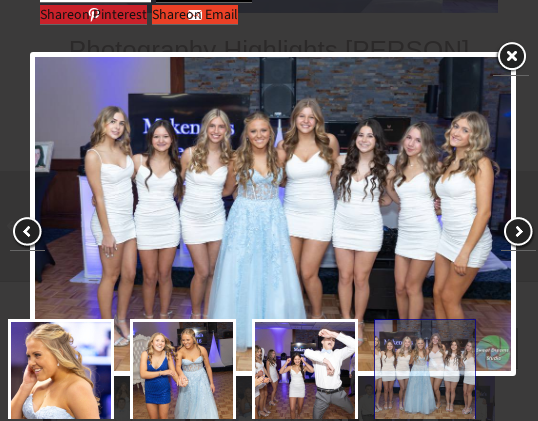 type 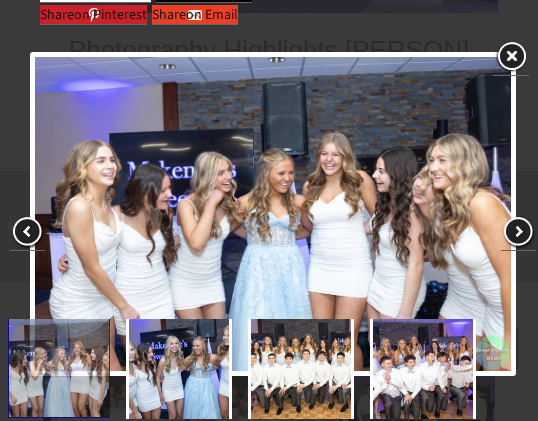 type 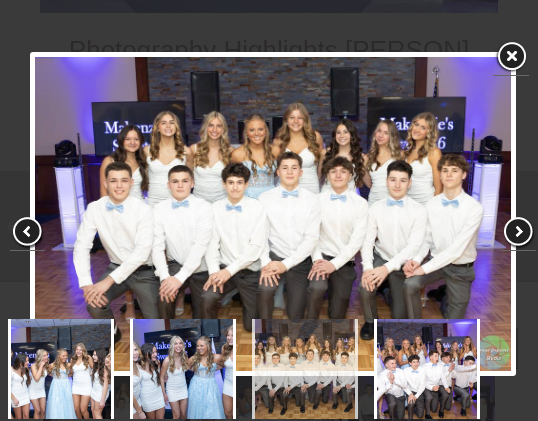 type 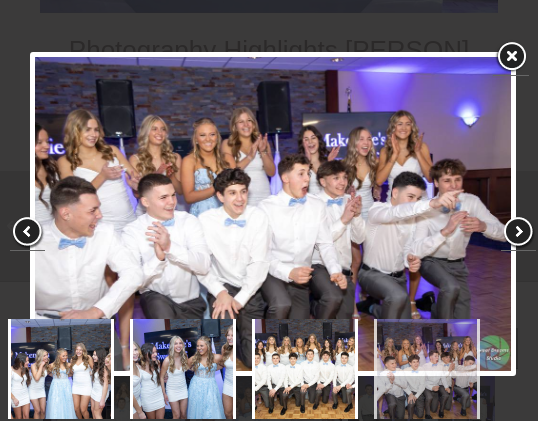 type 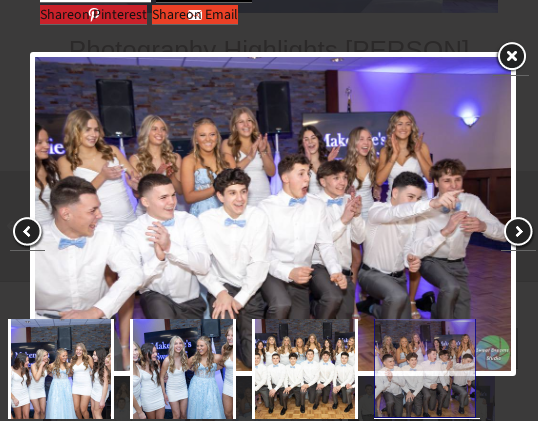 type 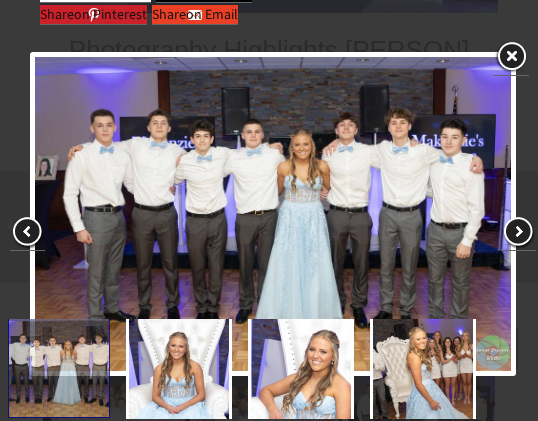 type 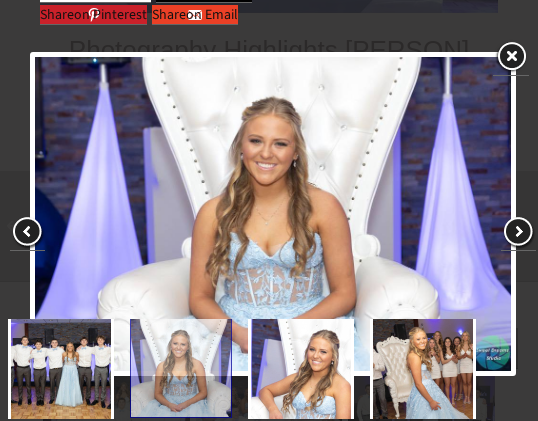 type 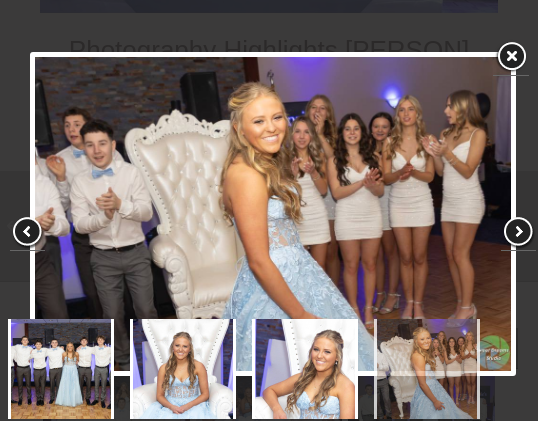 type 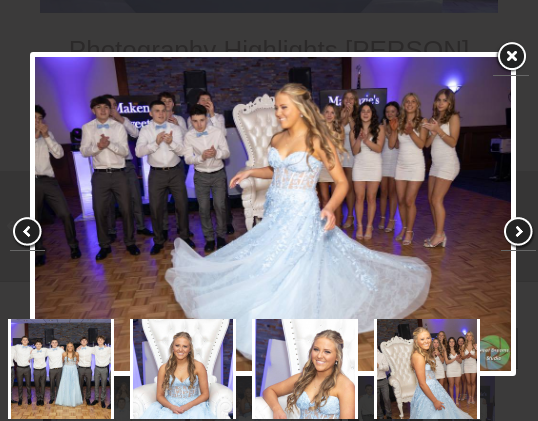 type 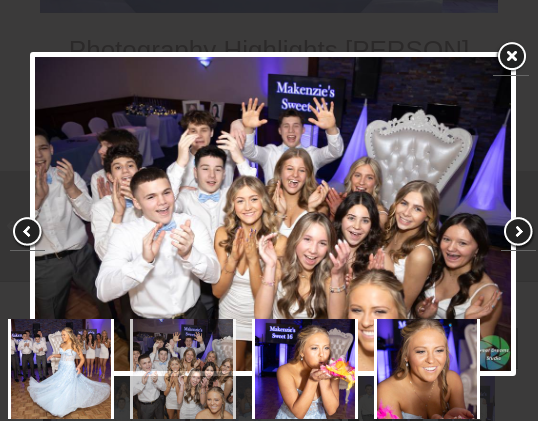 type 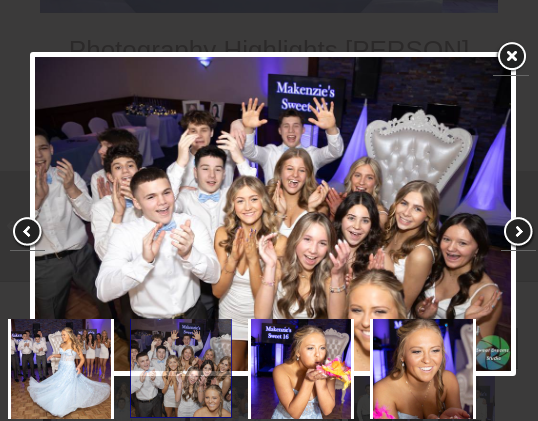 type 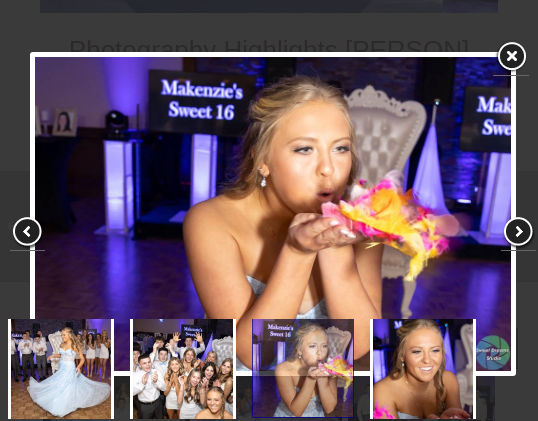 type 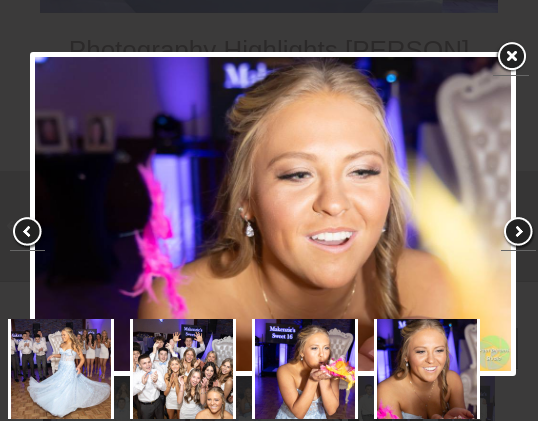 type 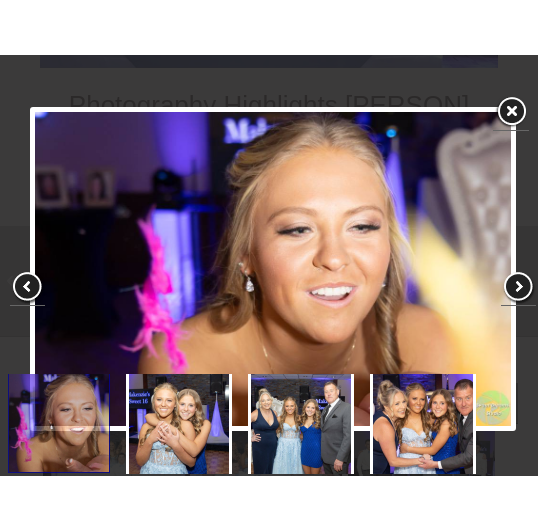 scroll, scrollTop: 321, scrollLeft: 0, axis: vertical 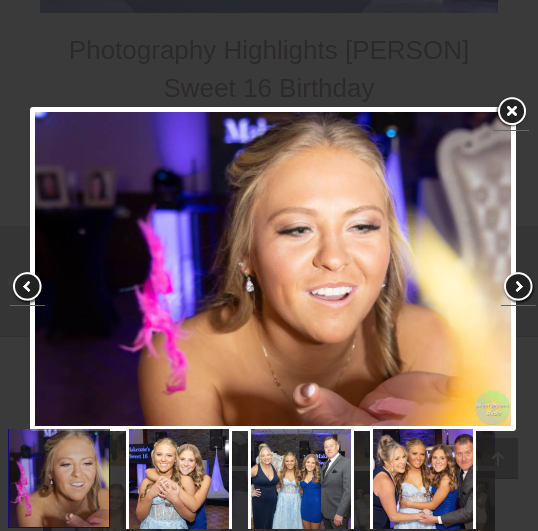 type 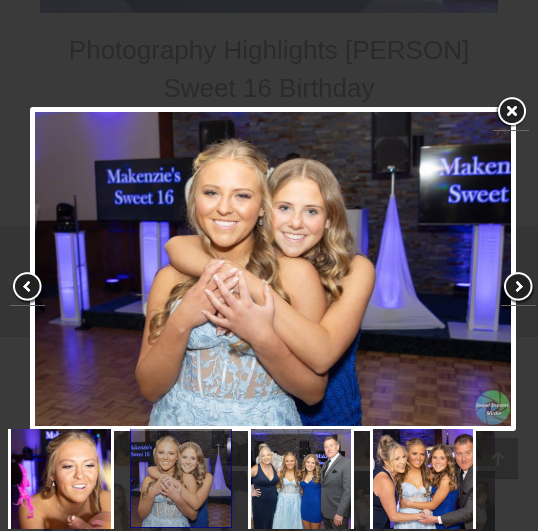 type 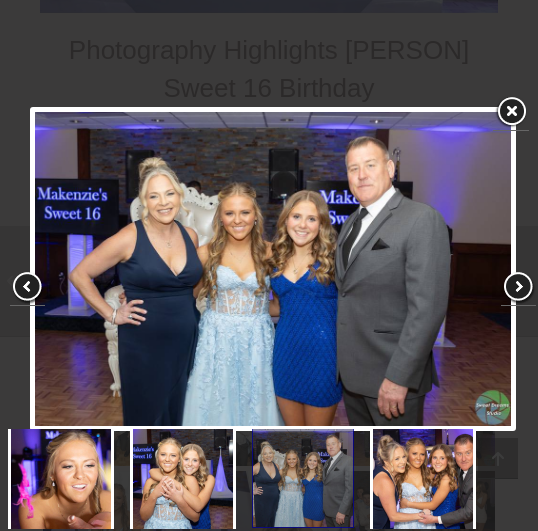 type 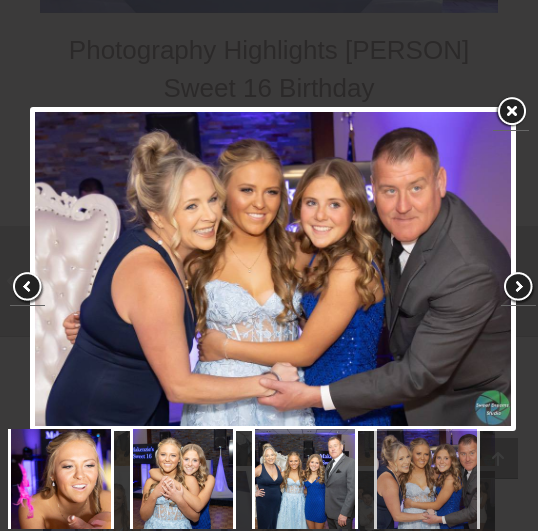scroll, scrollTop: 533, scrollLeft: 0, axis: vertical 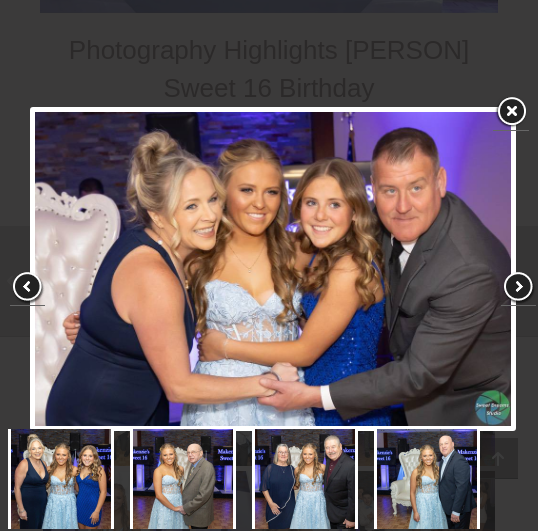 type 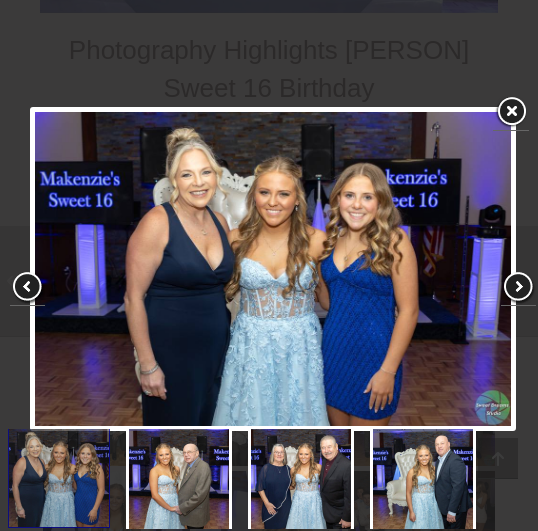 type 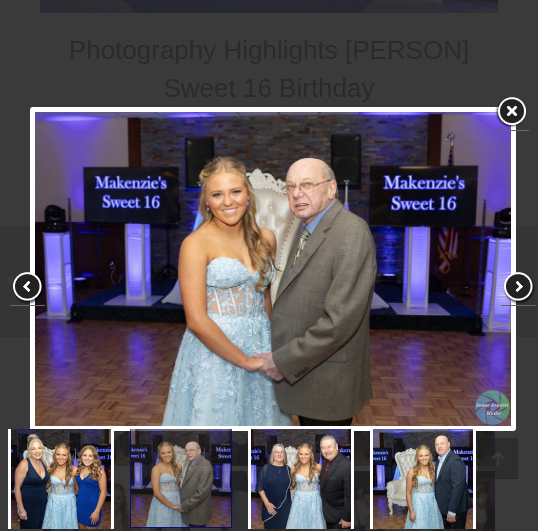type 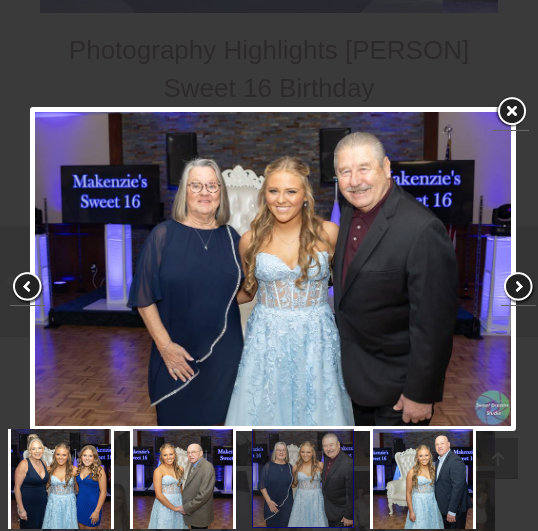 type 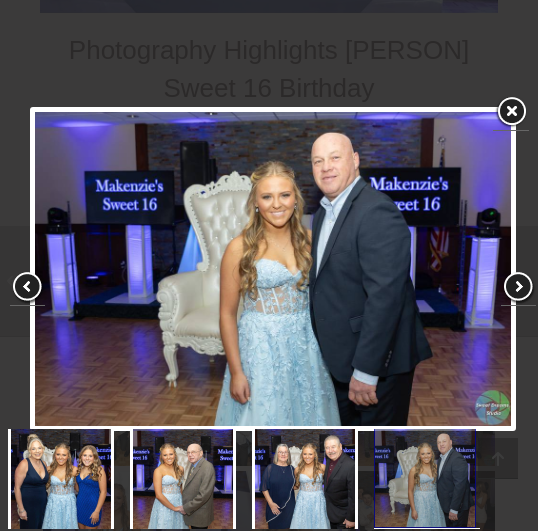 type 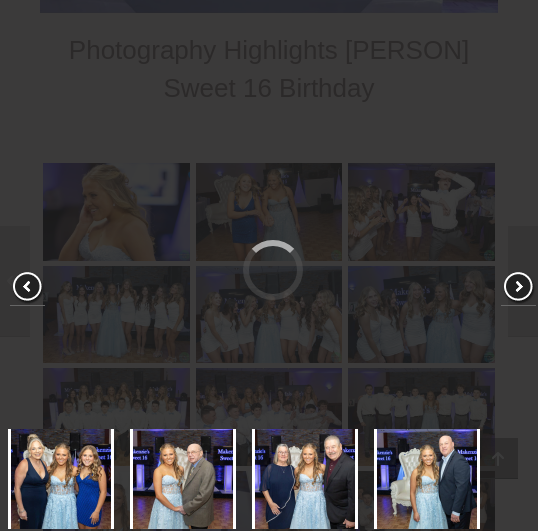 scroll, scrollTop: 639, scrollLeft: 0, axis: vertical 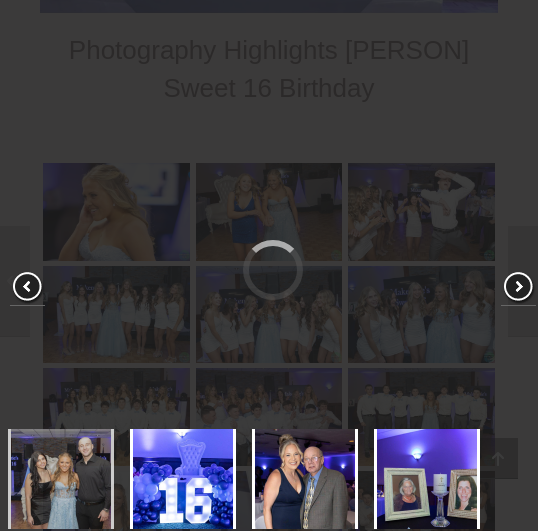 type 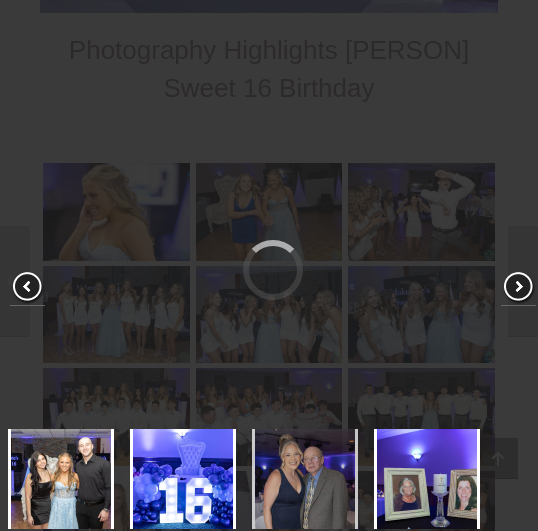 type 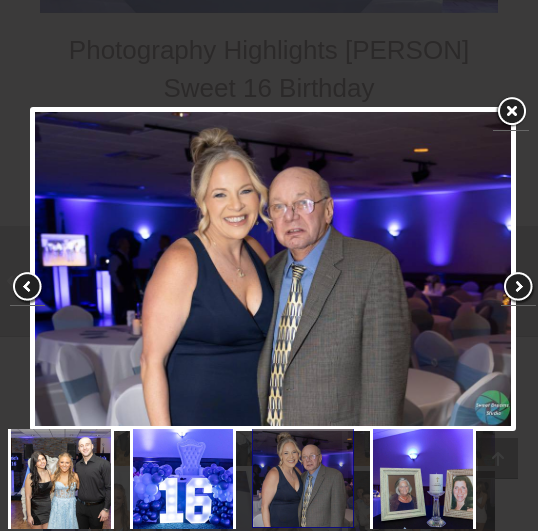 type 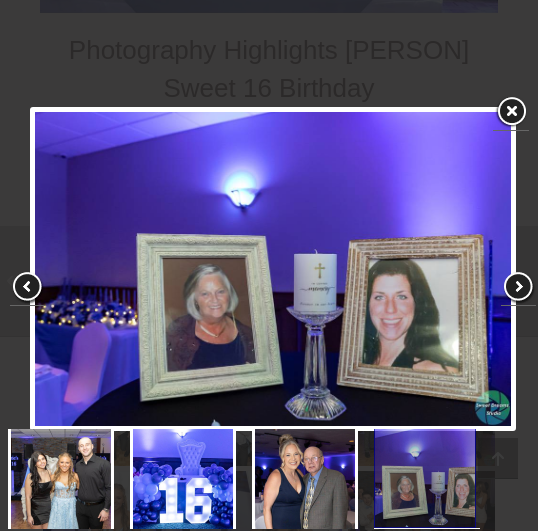 type 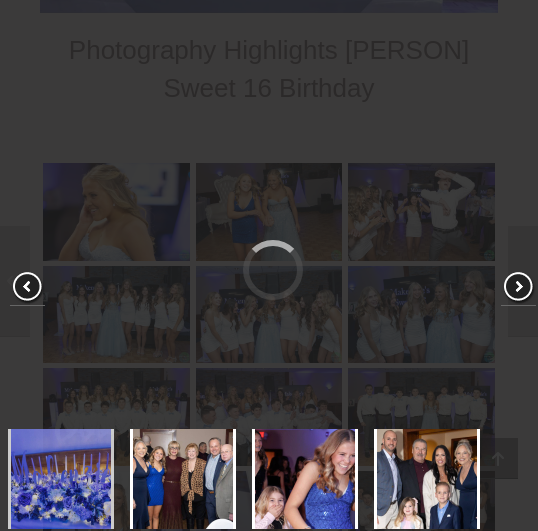 type 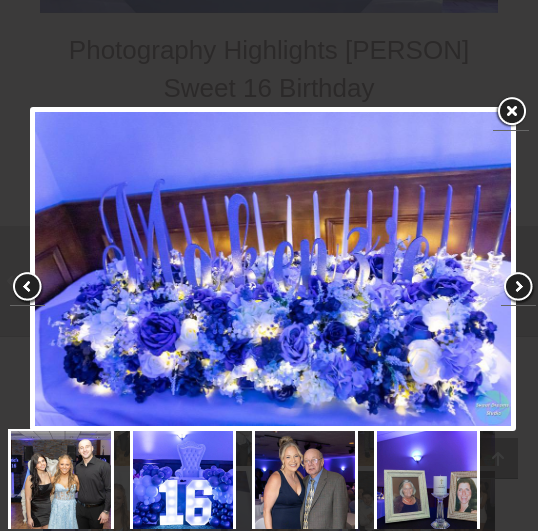 scroll, scrollTop: 745, scrollLeft: 0, axis: vertical 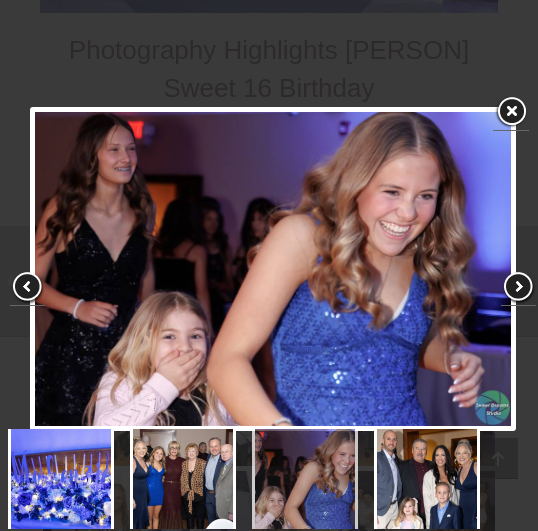 type 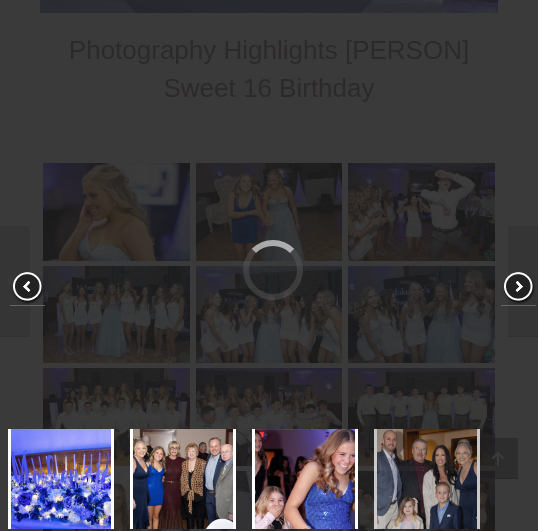 type 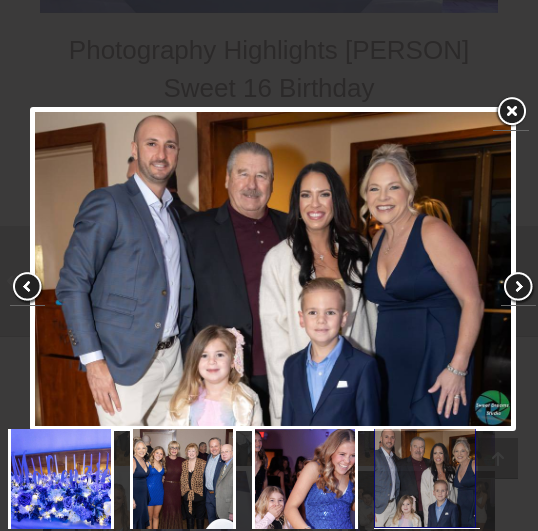 type 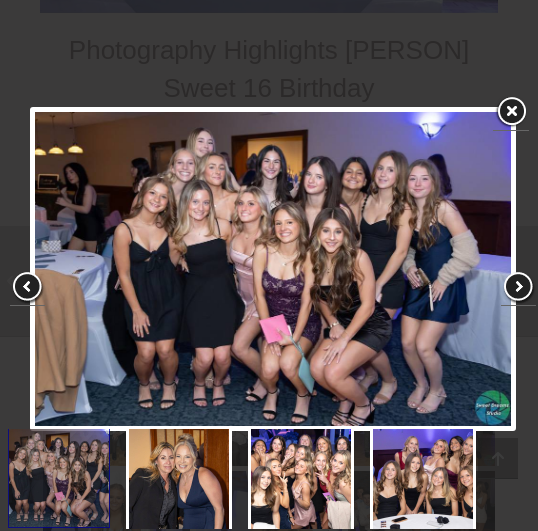 type 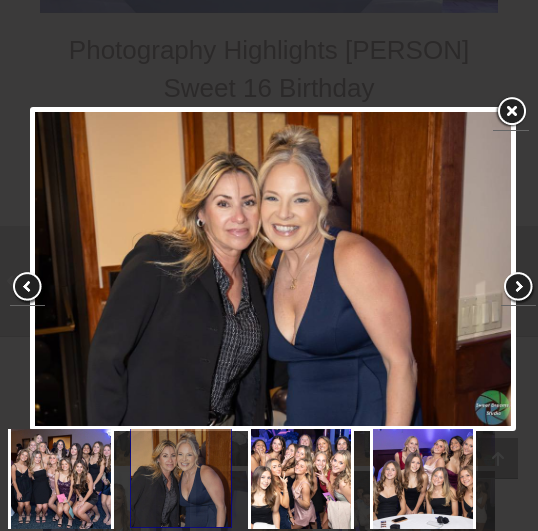 click at bounding box center [511, 112] 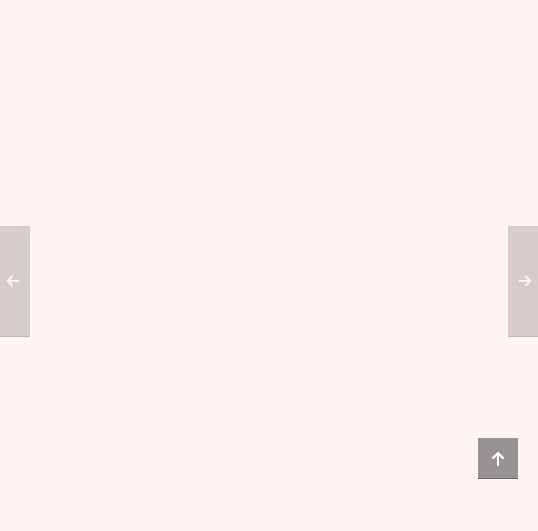 scroll, scrollTop: 7000, scrollLeft: 0, axis: vertical 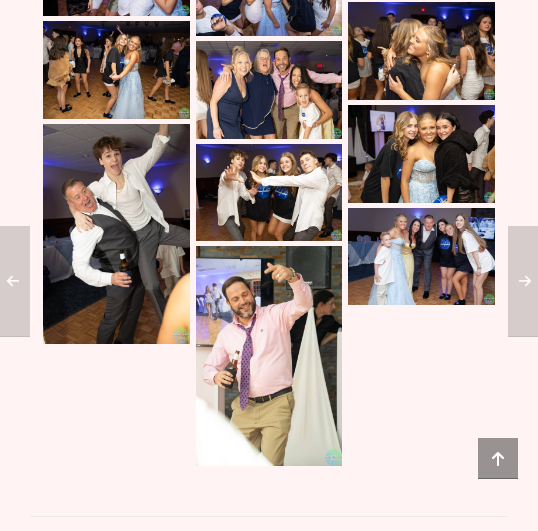 click 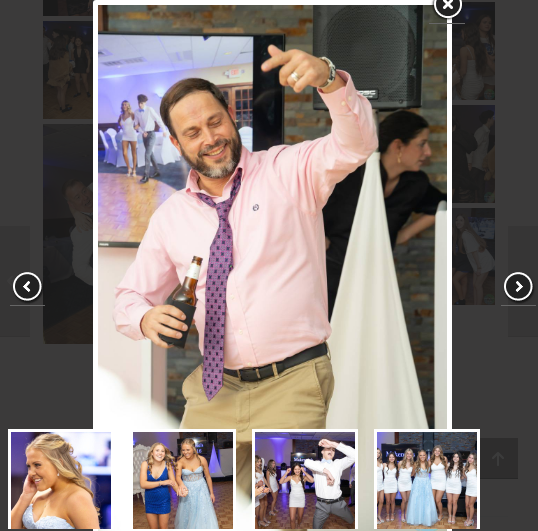 scroll, scrollTop: 6257, scrollLeft: 0, axis: vertical 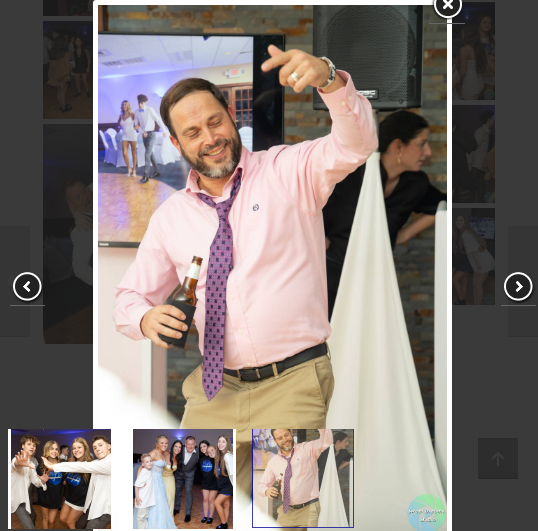 type 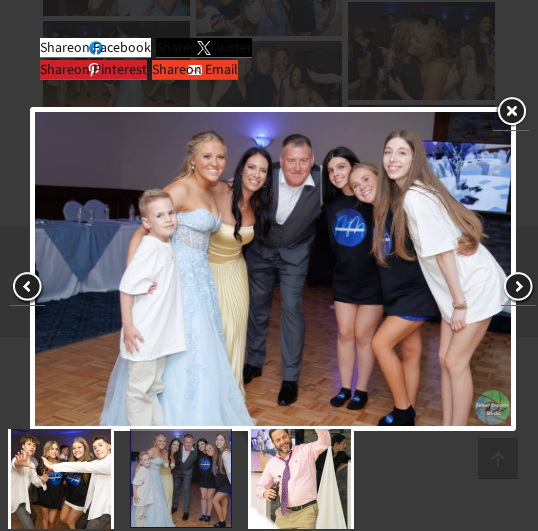 type 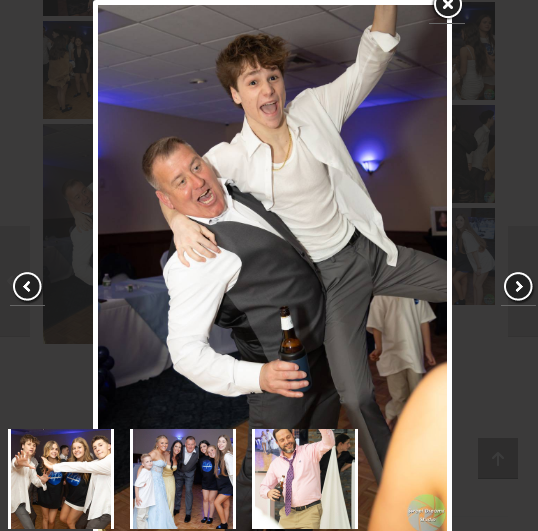 type 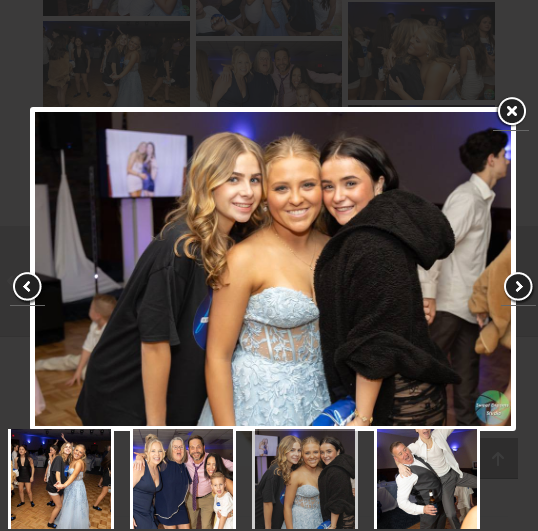 type 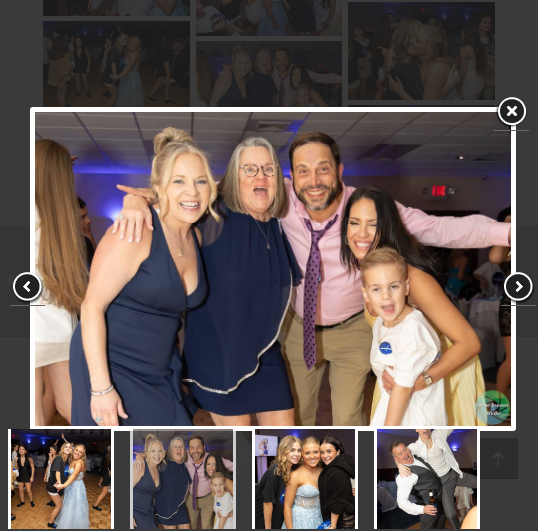 type 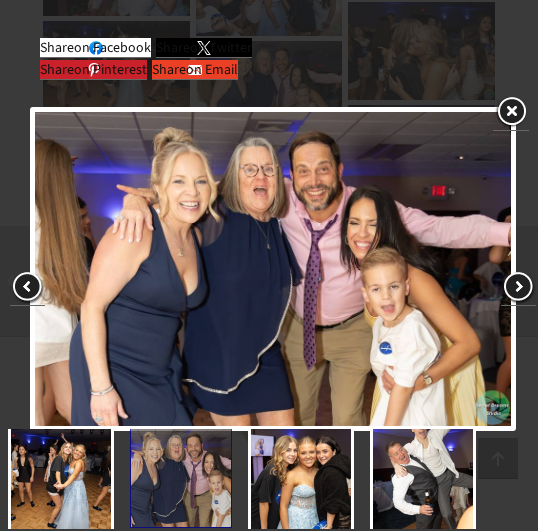 type 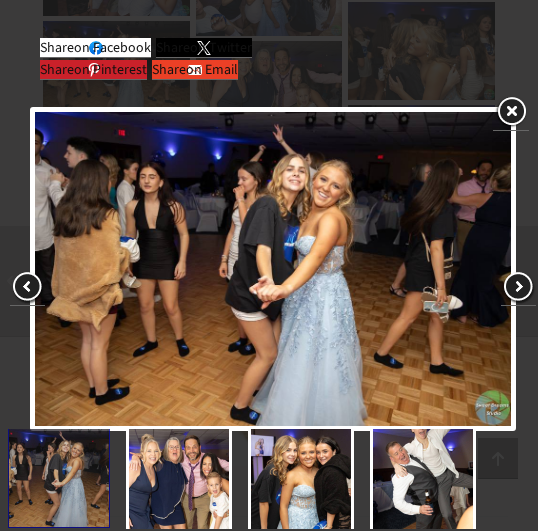 type 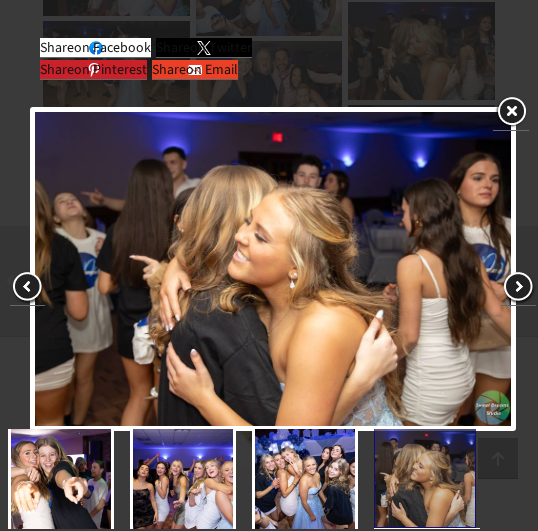type 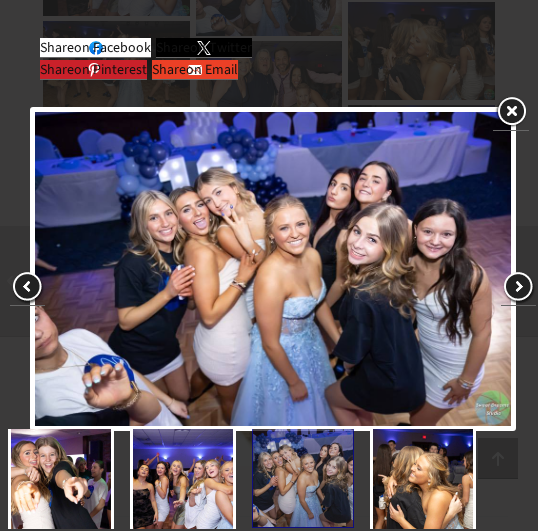 type 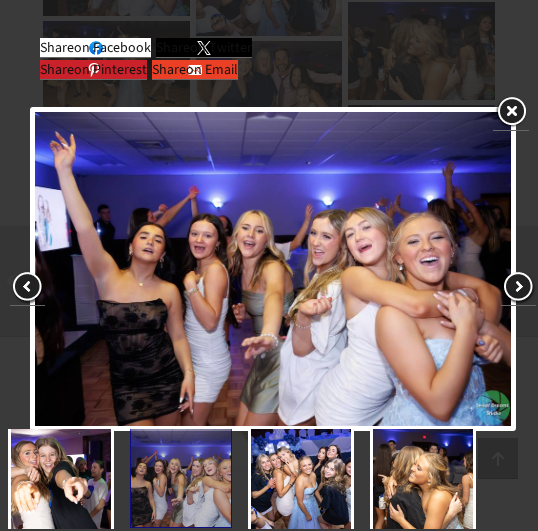 type 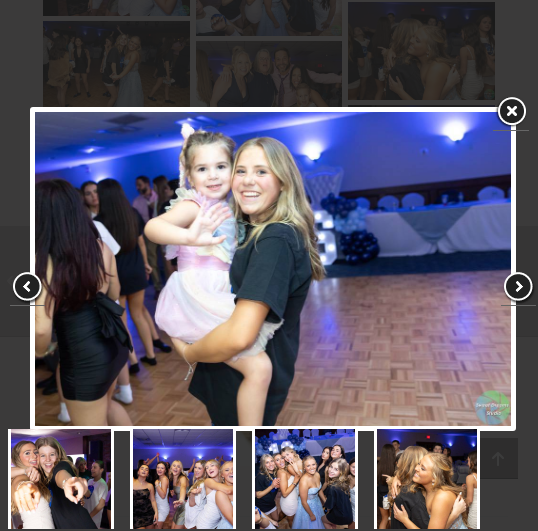 type 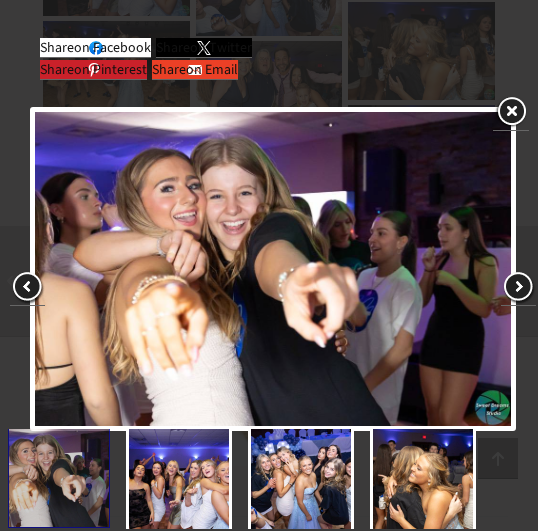 scroll, scrollTop: 5939, scrollLeft: 0, axis: vertical 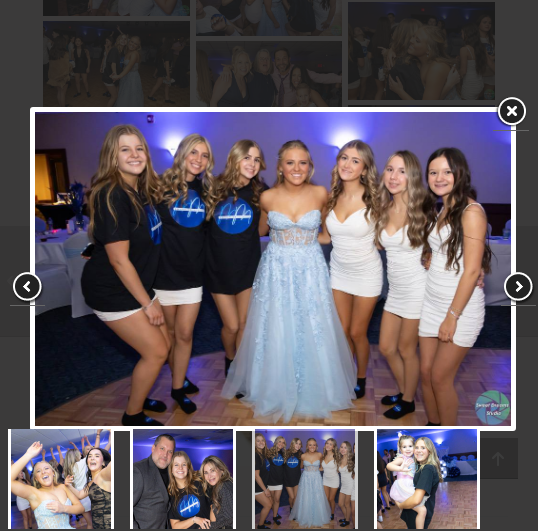 type 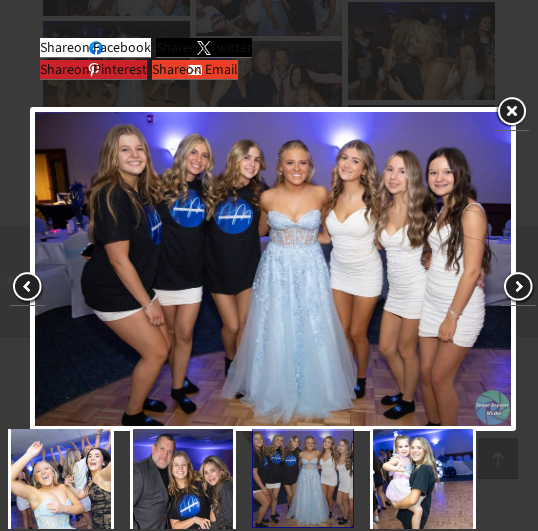 type 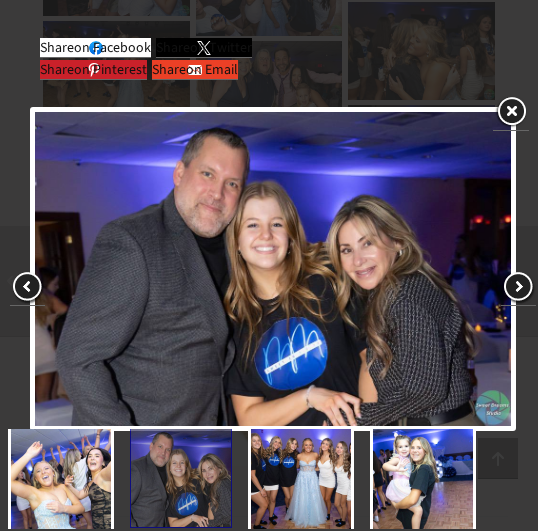 type 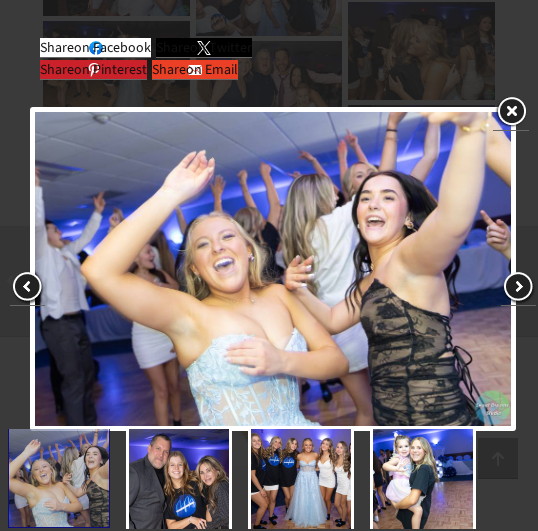 type 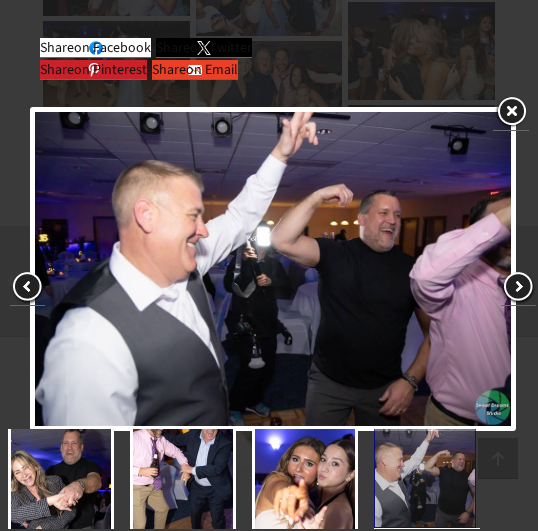 type 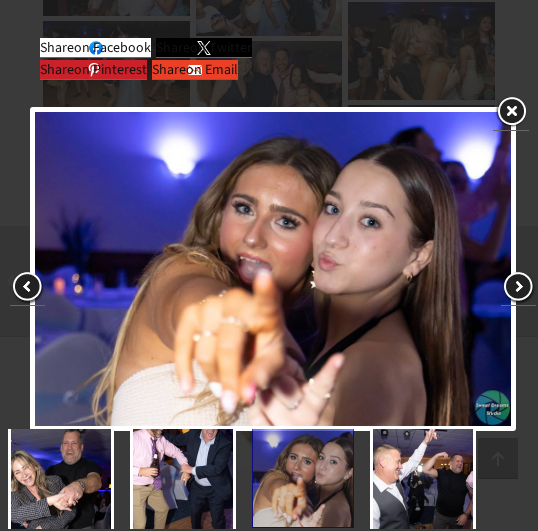 type 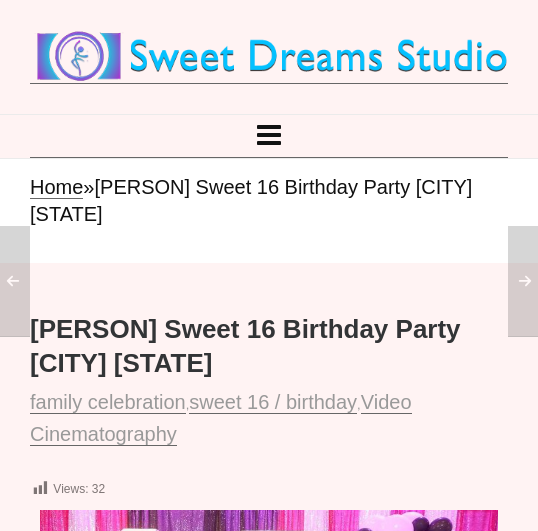scroll, scrollTop: 0, scrollLeft: 0, axis: both 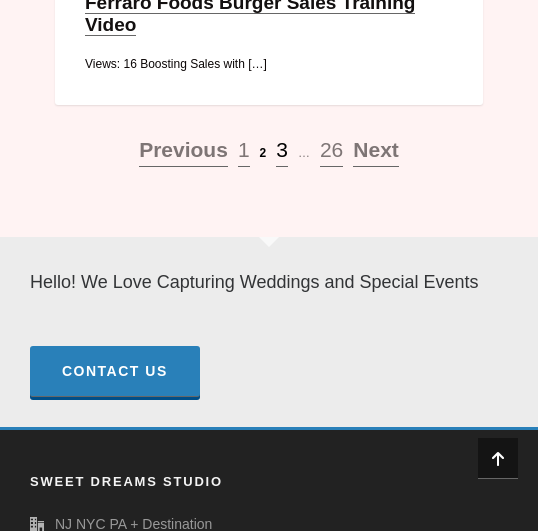 click on "3" at bounding box center (282, 149) 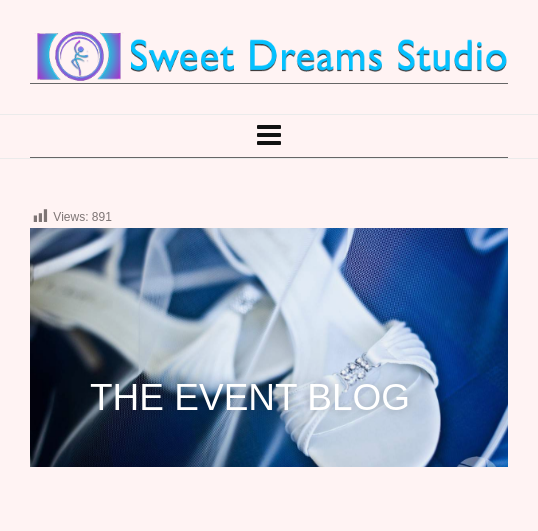 scroll, scrollTop: 0, scrollLeft: 0, axis: both 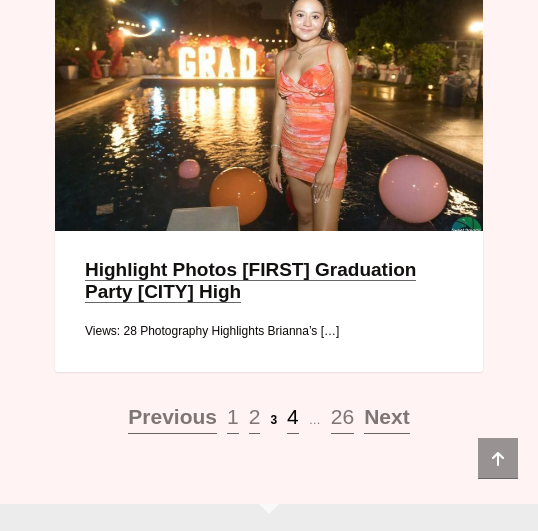 click on "4" at bounding box center (293, 418) 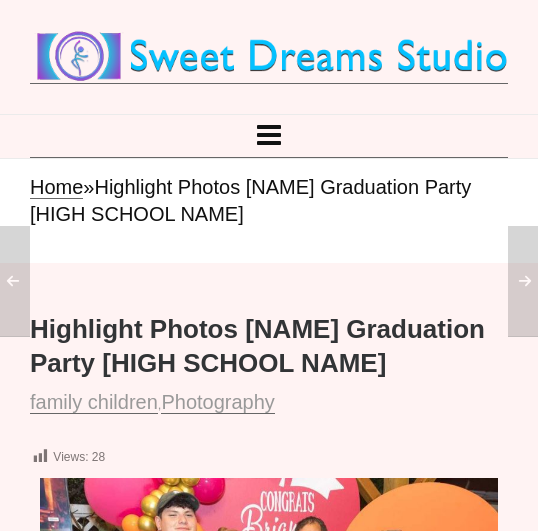 scroll, scrollTop: 296, scrollLeft: 0, axis: vertical 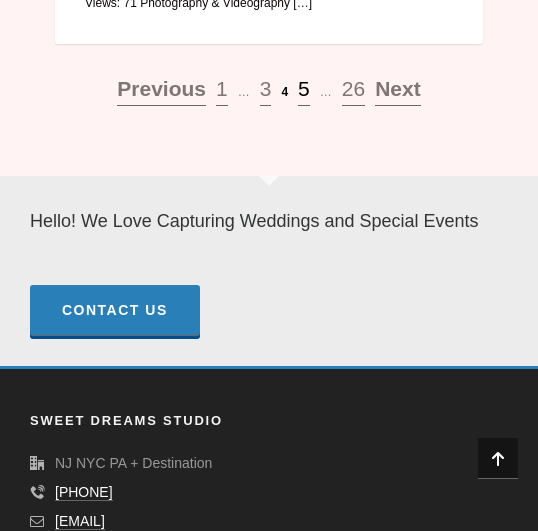 click on "5" at bounding box center (304, 88) 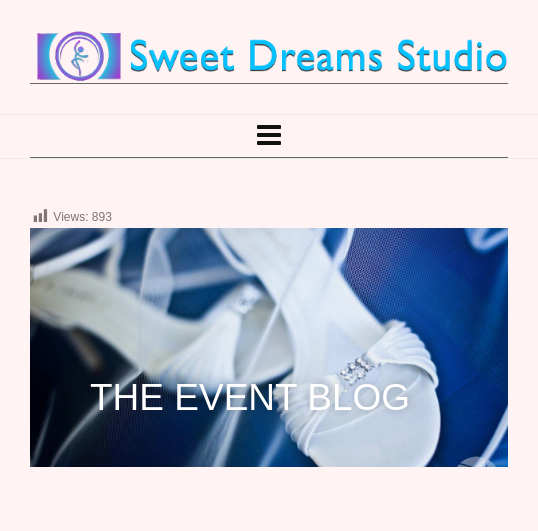 scroll, scrollTop: 0, scrollLeft: 0, axis: both 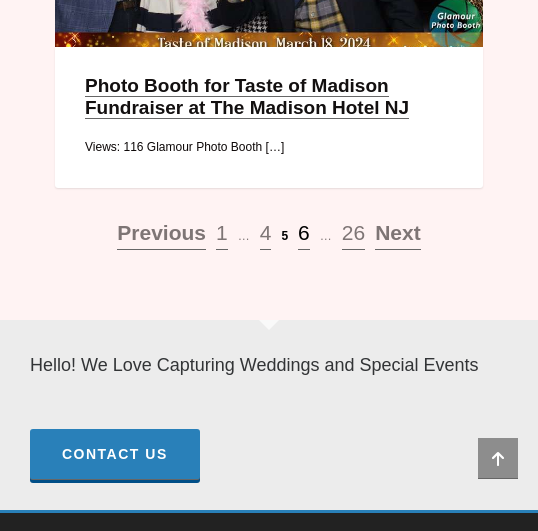 drag, startPoint x: 300, startPoint y: 205, endPoint x: 317, endPoint y: 267, distance: 64.288414 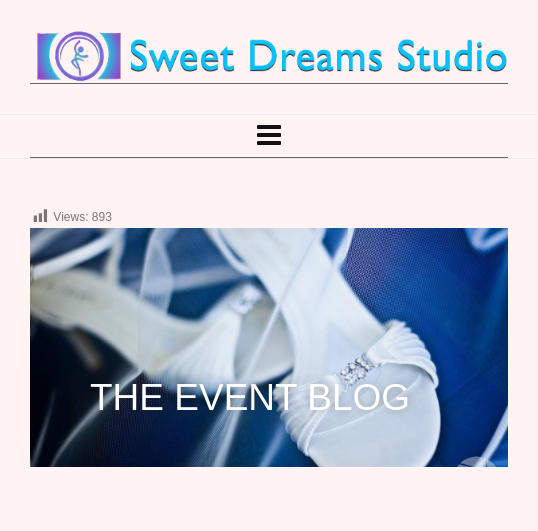 scroll, scrollTop: 0, scrollLeft: 0, axis: both 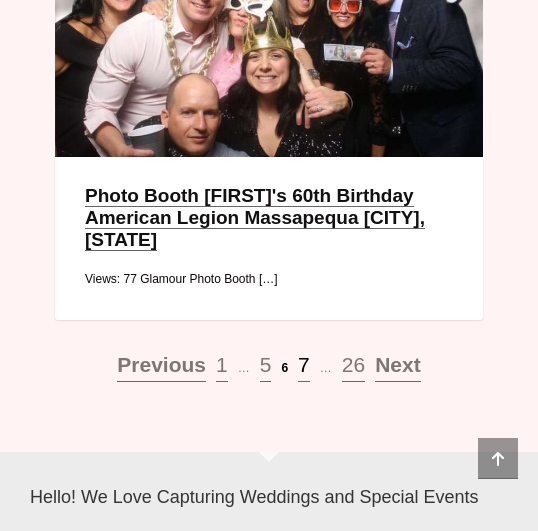 click on "7" at bounding box center (304, 364) 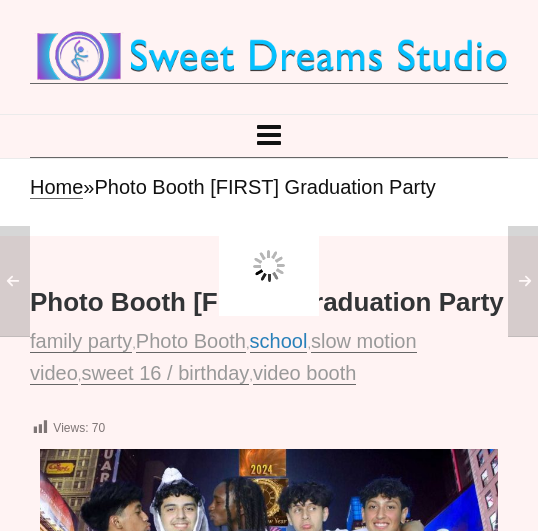 scroll, scrollTop: 0, scrollLeft: 0, axis: both 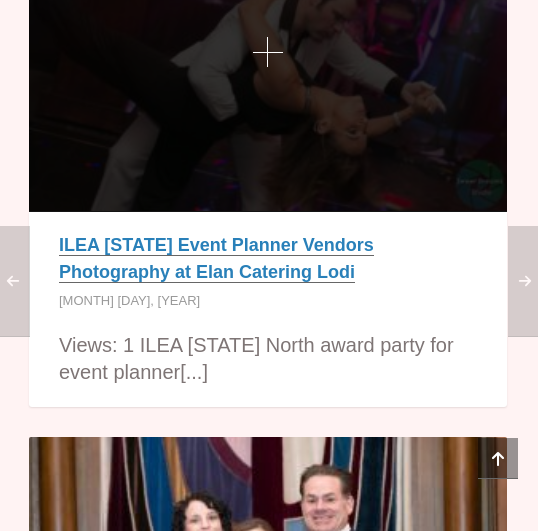 click at bounding box center [268, 52] 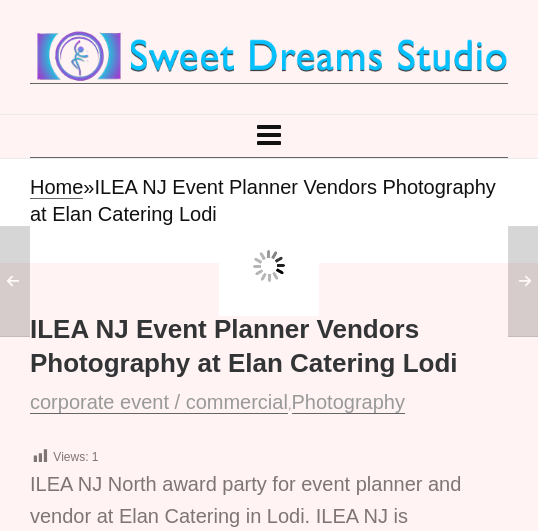 scroll, scrollTop: 304, scrollLeft: 0, axis: vertical 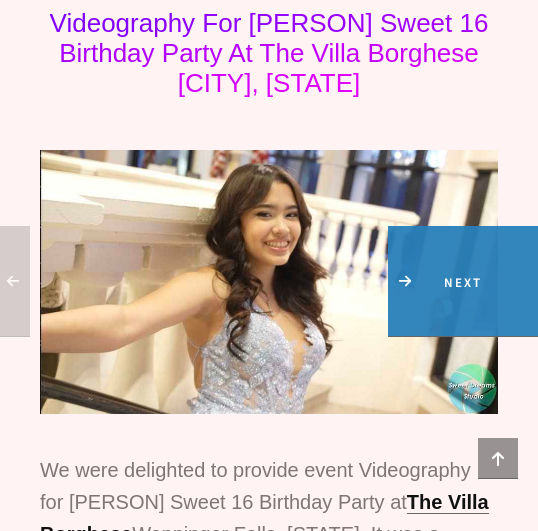 click on "Next" at bounding box center [463, 281] 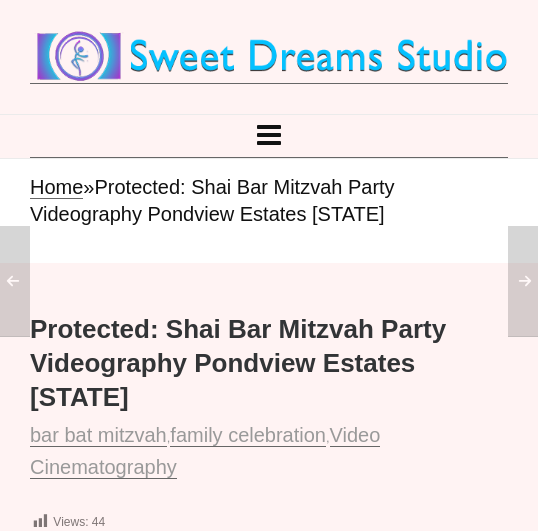 scroll, scrollTop: 0, scrollLeft: 0, axis: both 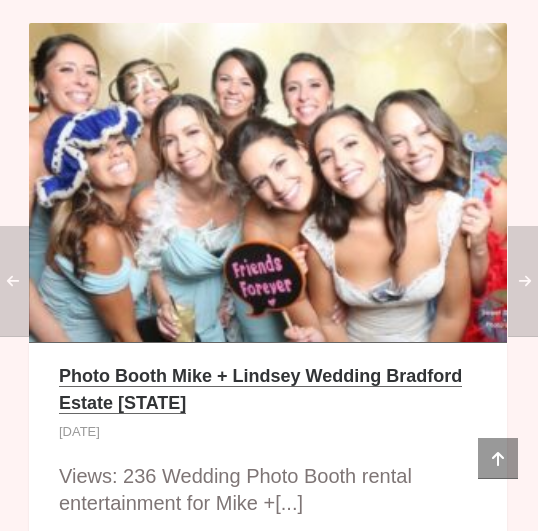 click on "Photo Booth Mike + Lindsey Wedding Bradford Estate [STATE]" at bounding box center (260, 390) 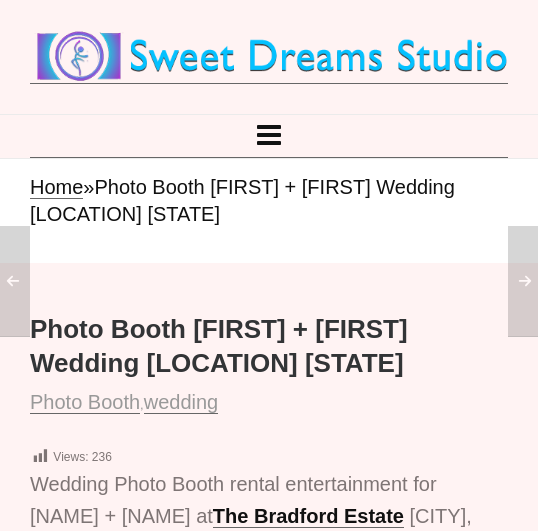 scroll, scrollTop: 224, scrollLeft: 0, axis: vertical 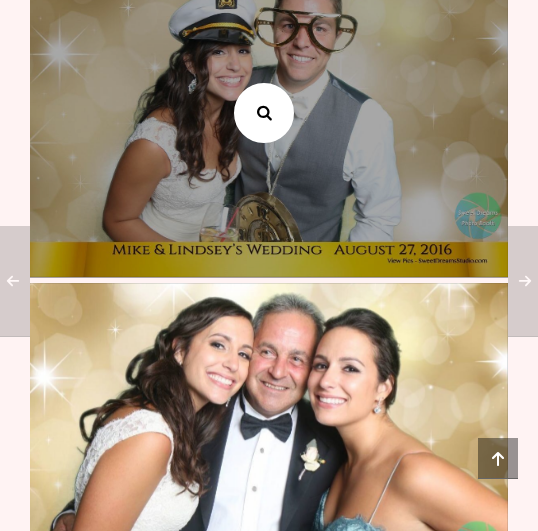 click at bounding box center (264, 112) 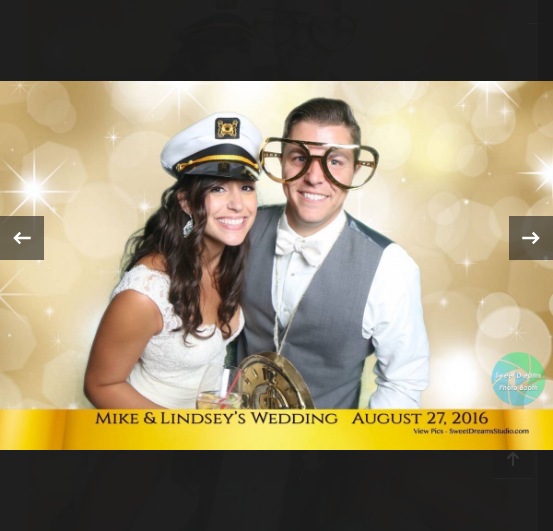 click at bounding box center [276, 265] 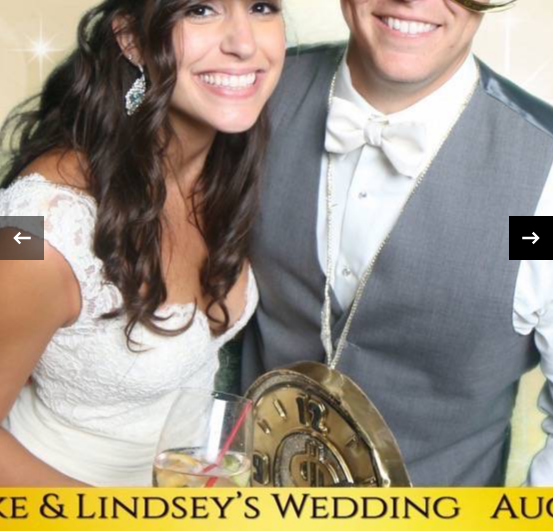 click 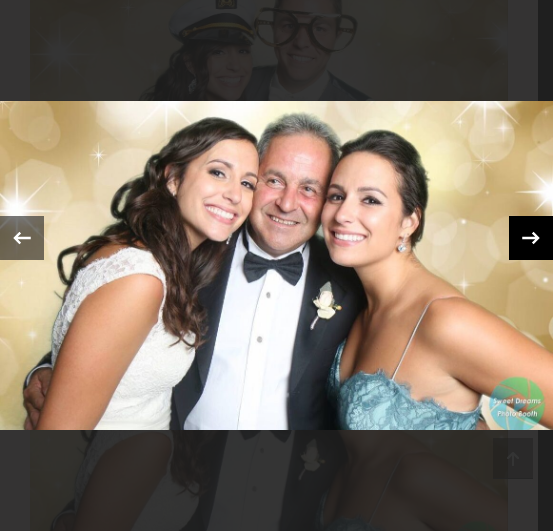 click 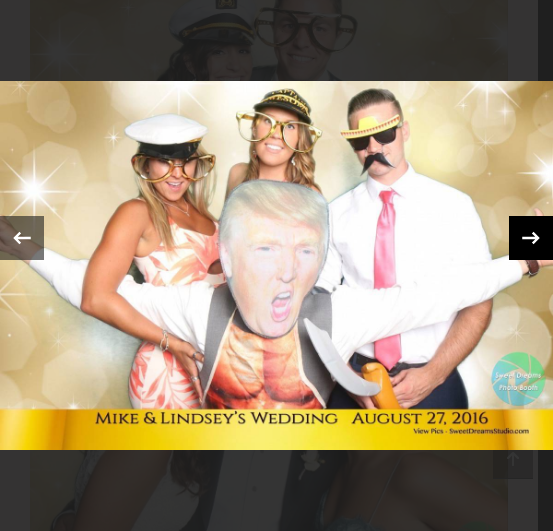 click 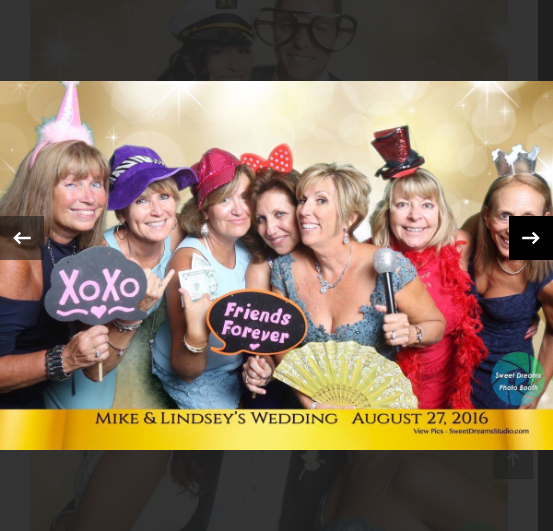click 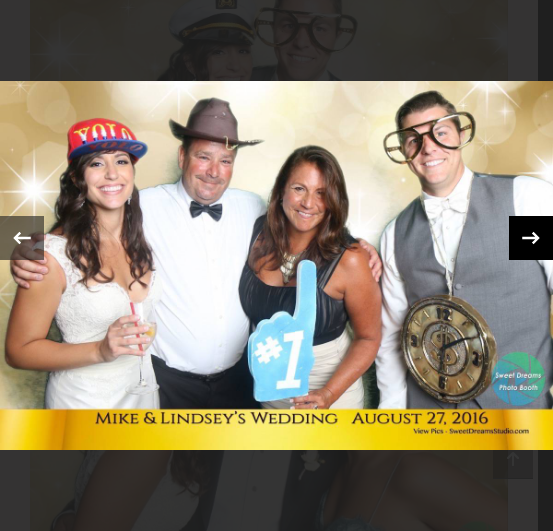 click 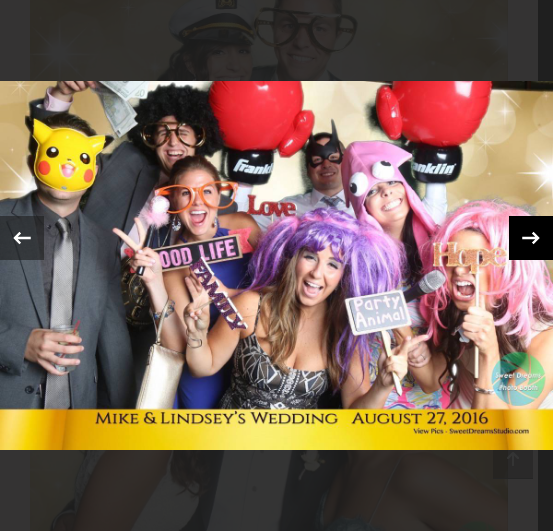 click 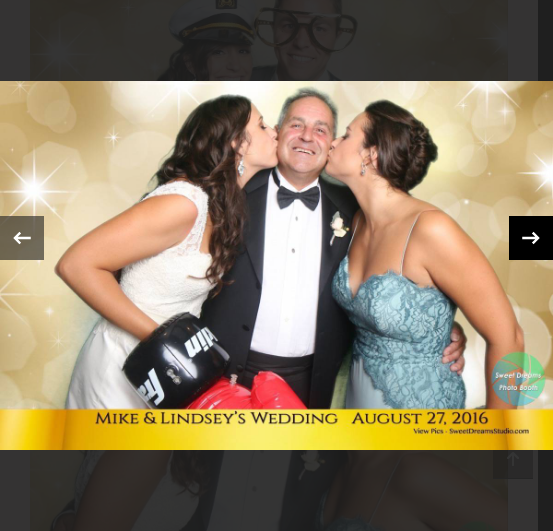 click 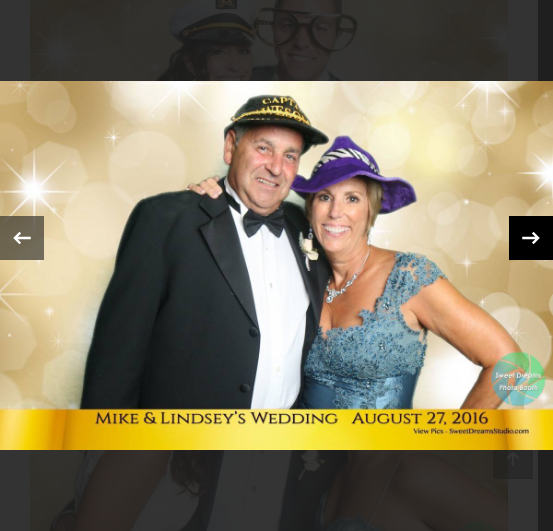 click 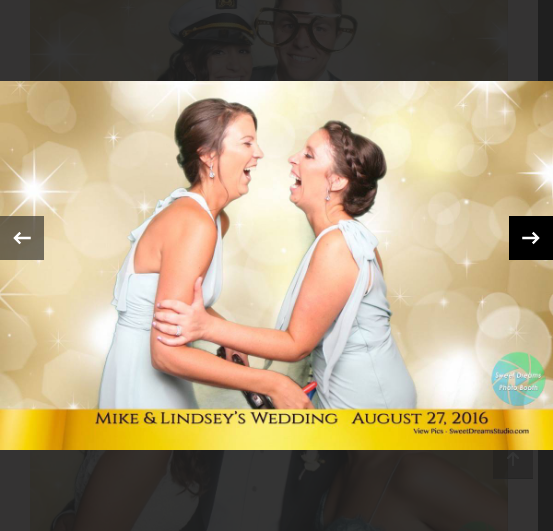type 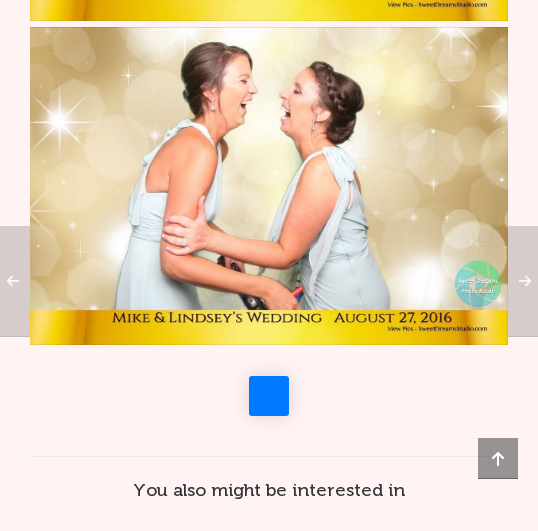 scroll, scrollTop: 5700, scrollLeft: 0, axis: vertical 